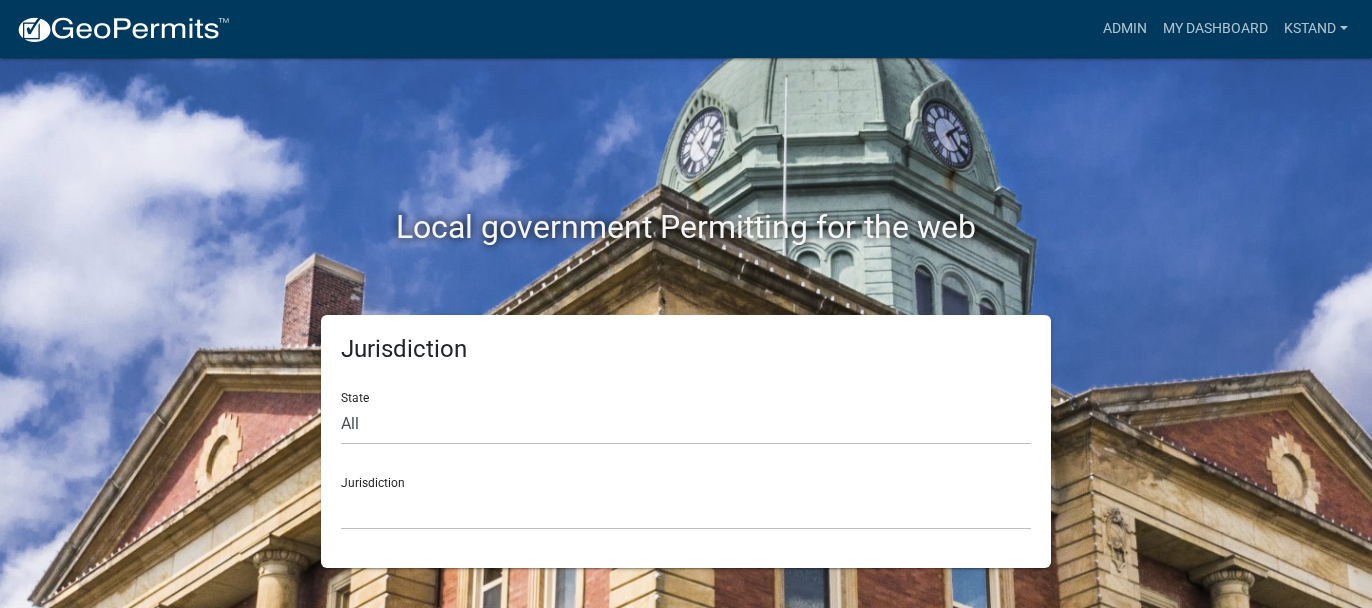 scroll, scrollTop: 0, scrollLeft: 0, axis: both 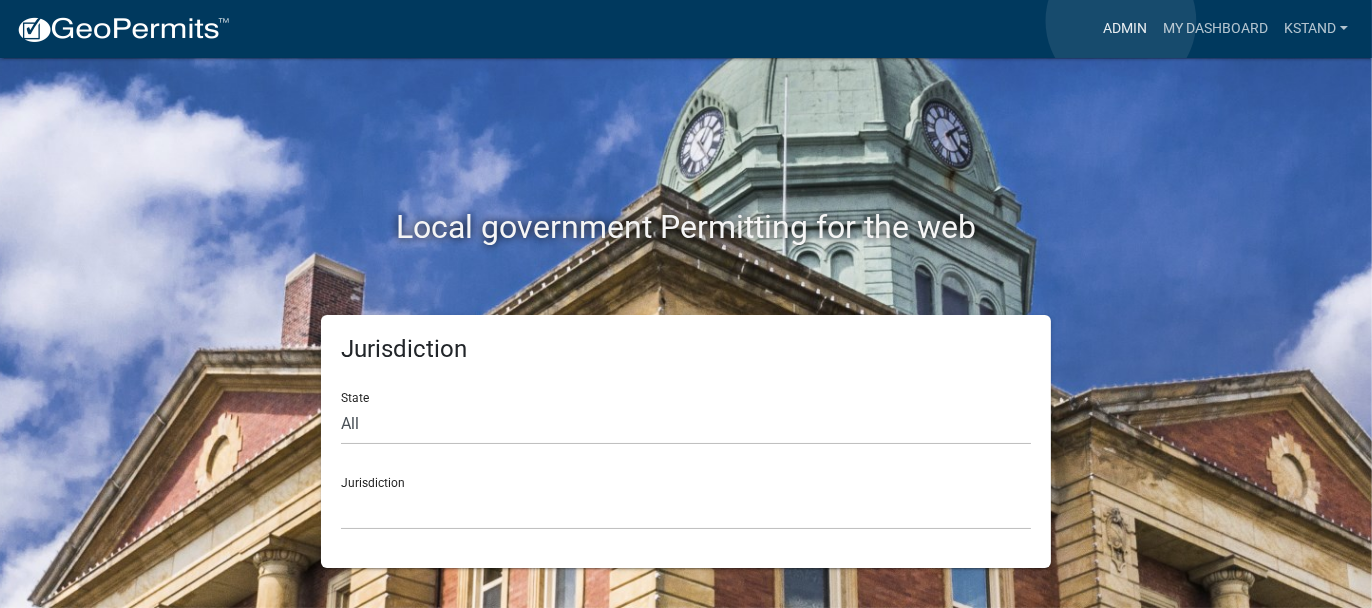click on "Admin" at bounding box center (1125, 29) 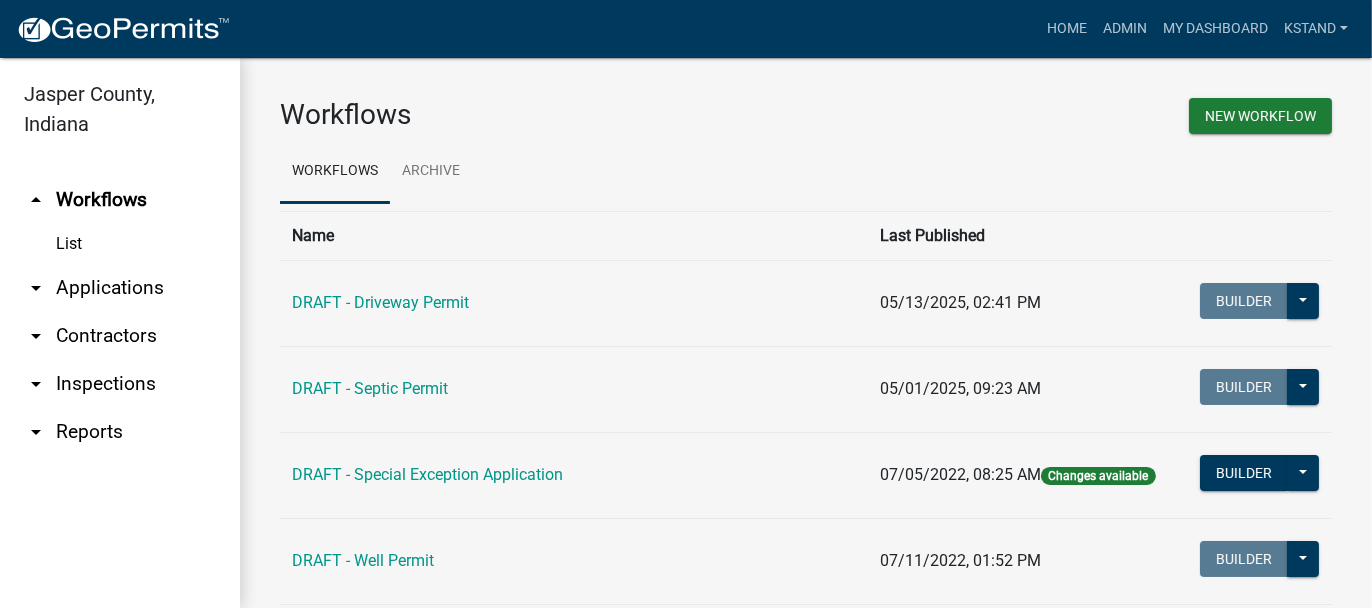 click on "arrow_drop_down   Applications" at bounding box center [120, 288] 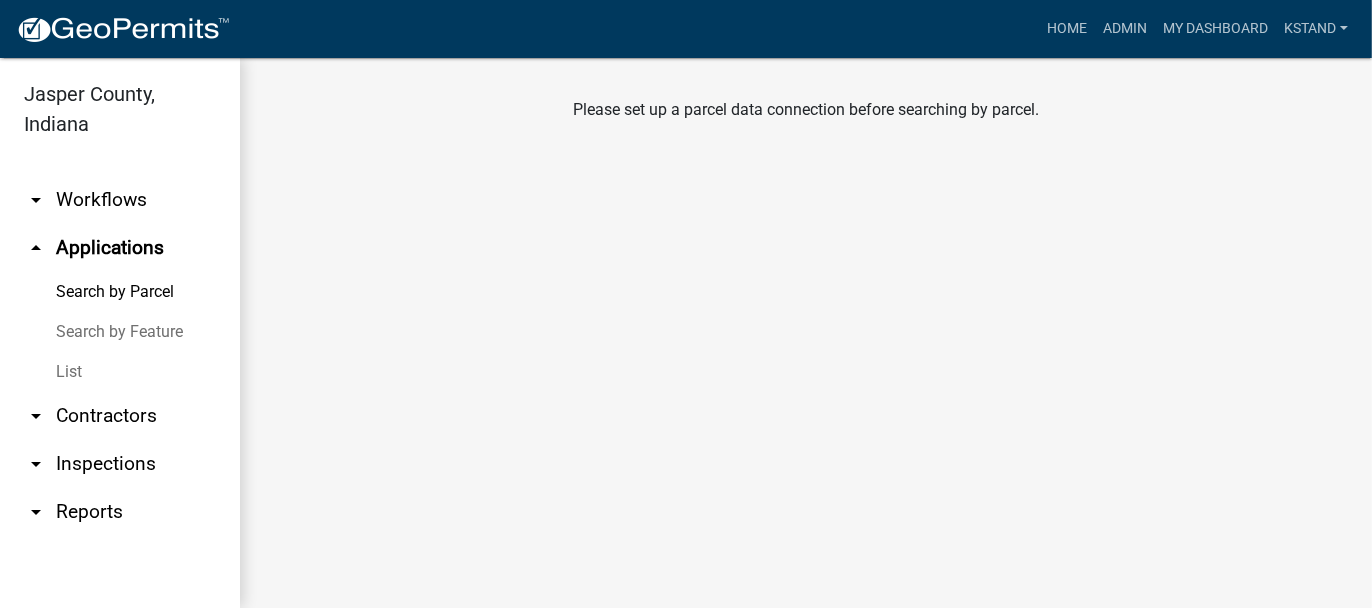 click on "List" at bounding box center [120, 372] 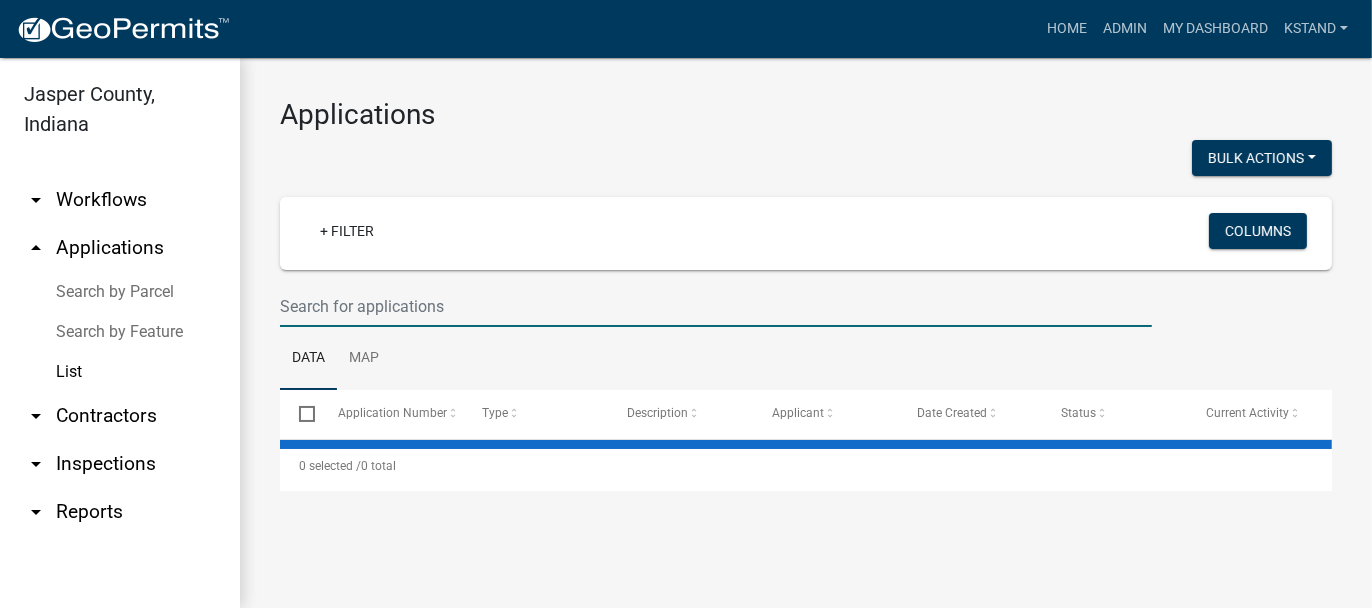 click at bounding box center (716, 306) 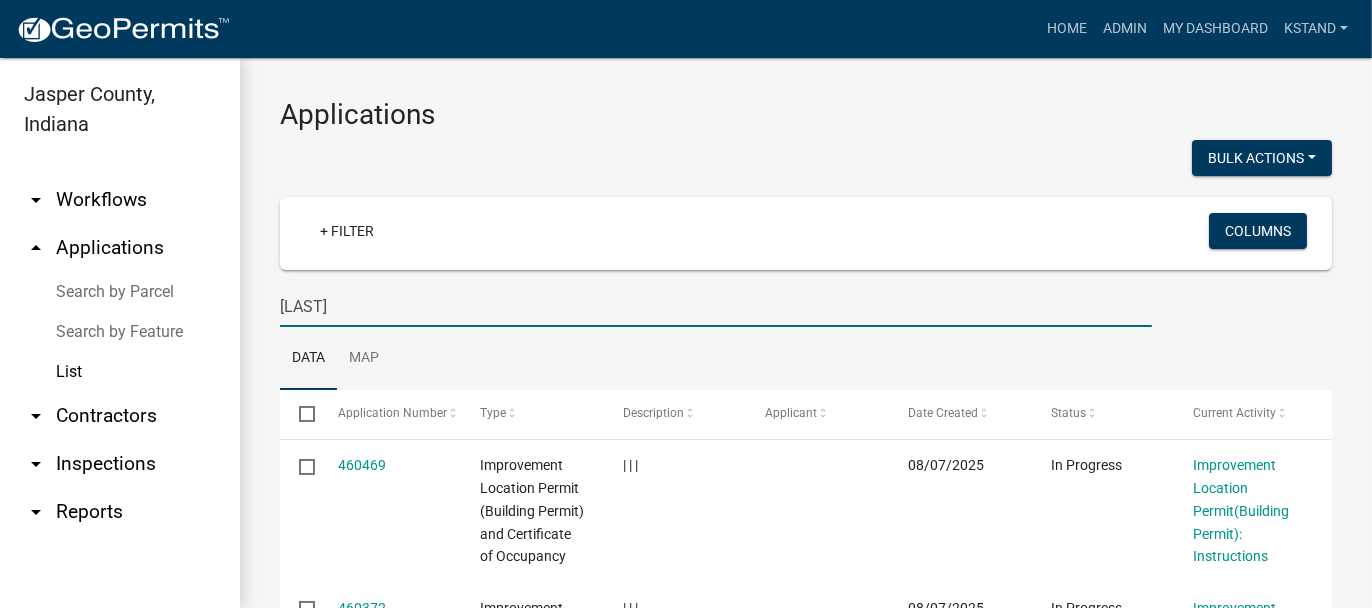 type on "[LAST]" 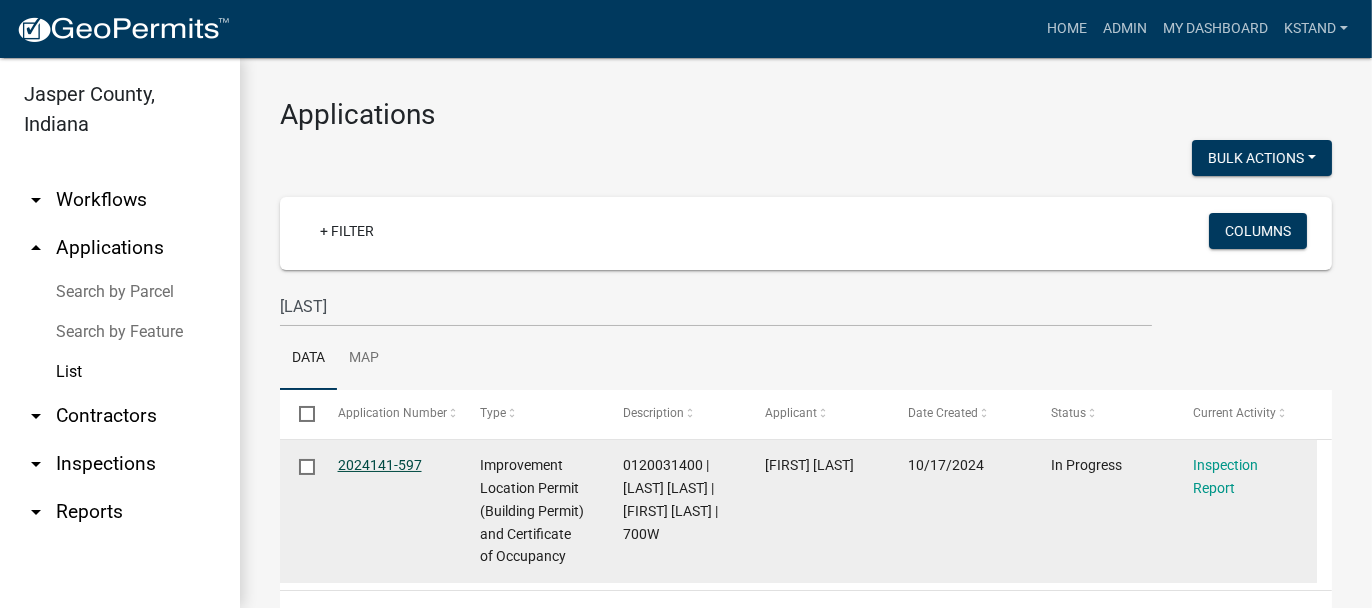 click on "2024141-597" 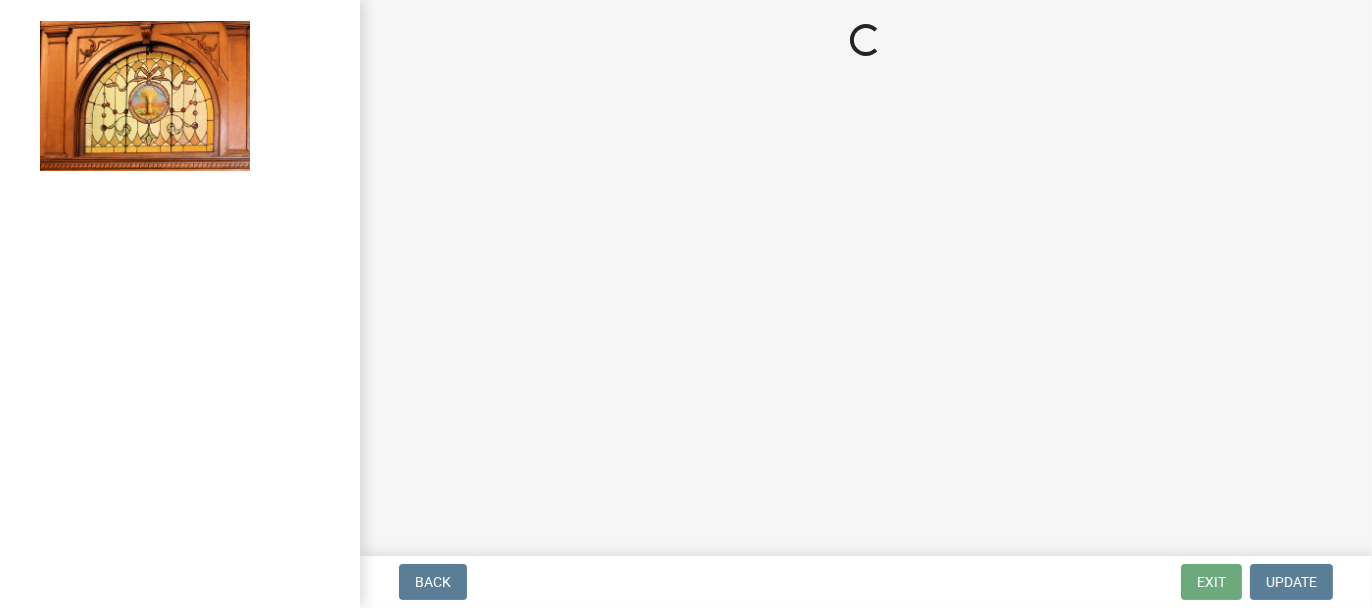 select on "62bb873c-c571-4454-ac8a-8c216551e2a3" 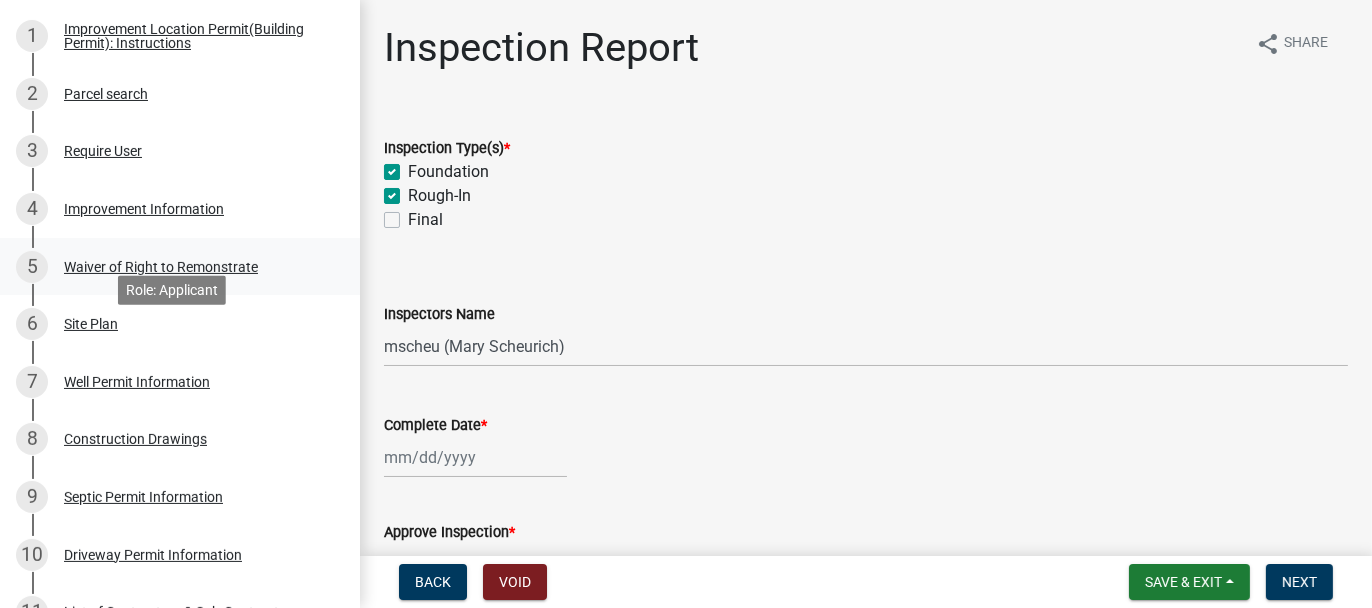 scroll, scrollTop: 400, scrollLeft: 0, axis: vertical 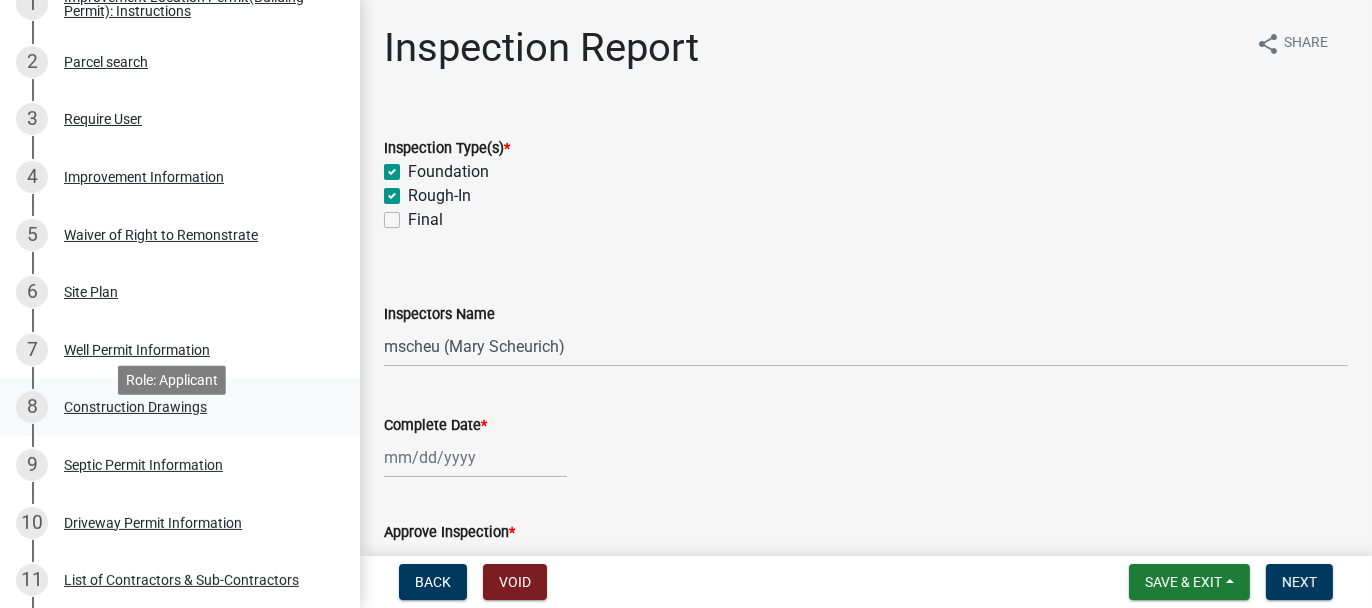 click on "Construction Drawings" at bounding box center [135, 407] 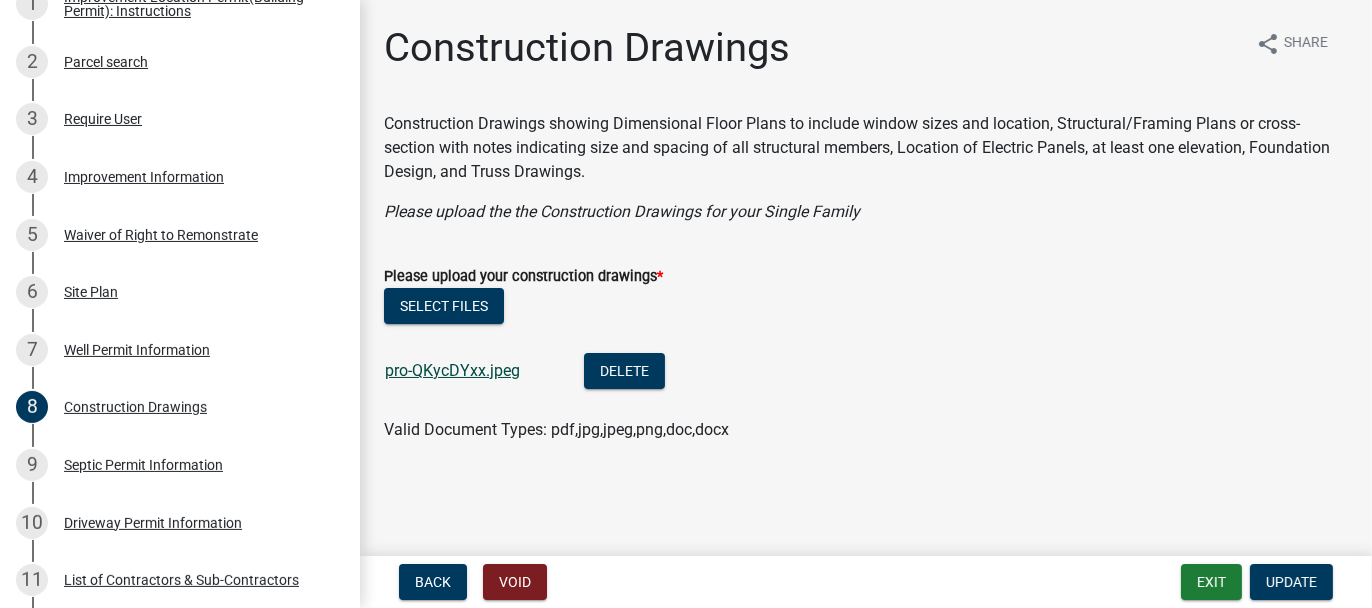 click on "pro-QKycDYxx.jpeg" 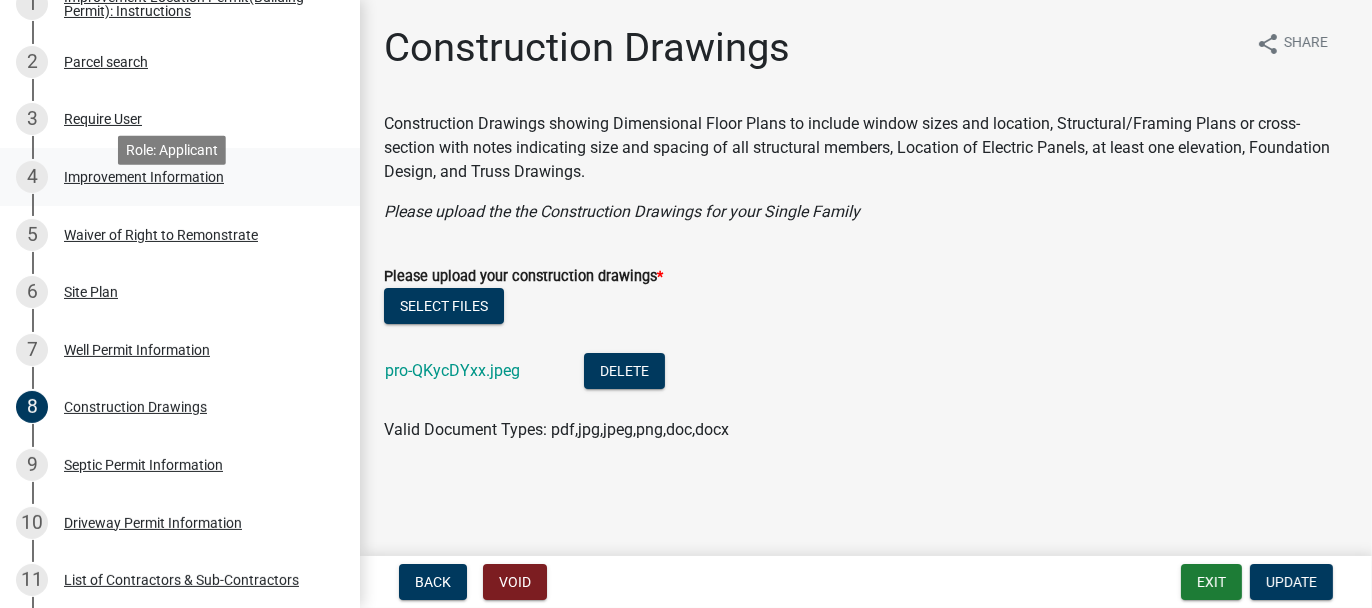 click on "Improvement Information" at bounding box center (144, 177) 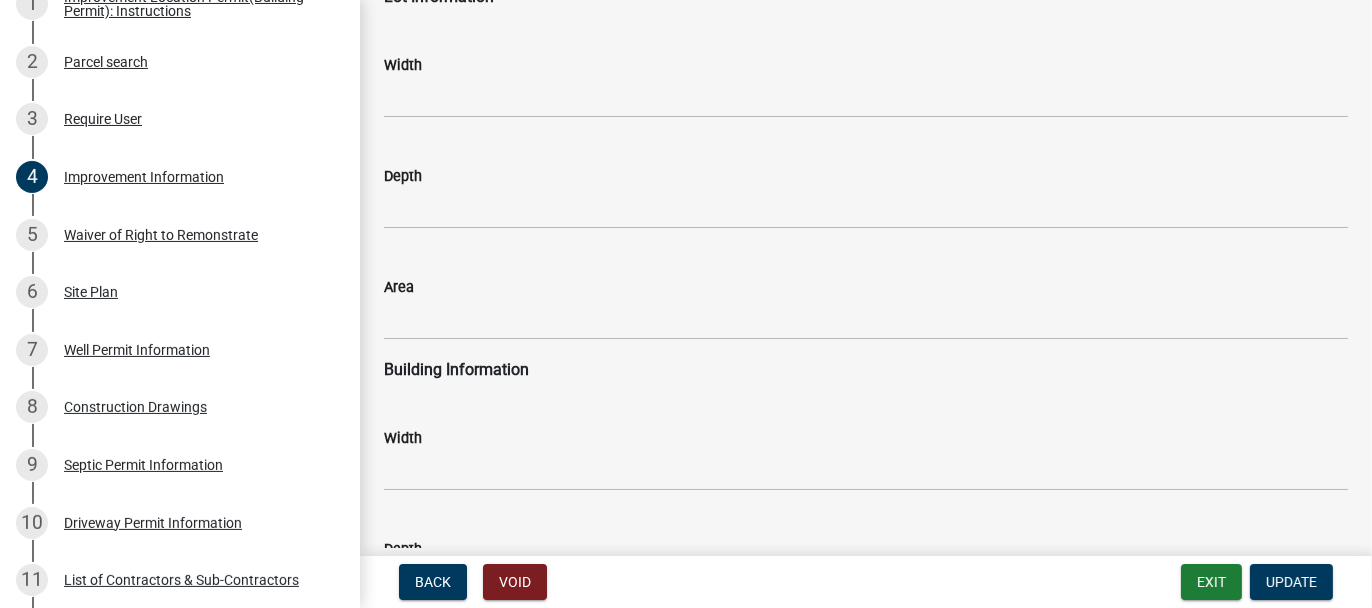 scroll, scrollTop: 2700, scrollLeft: 0, axis: vertical 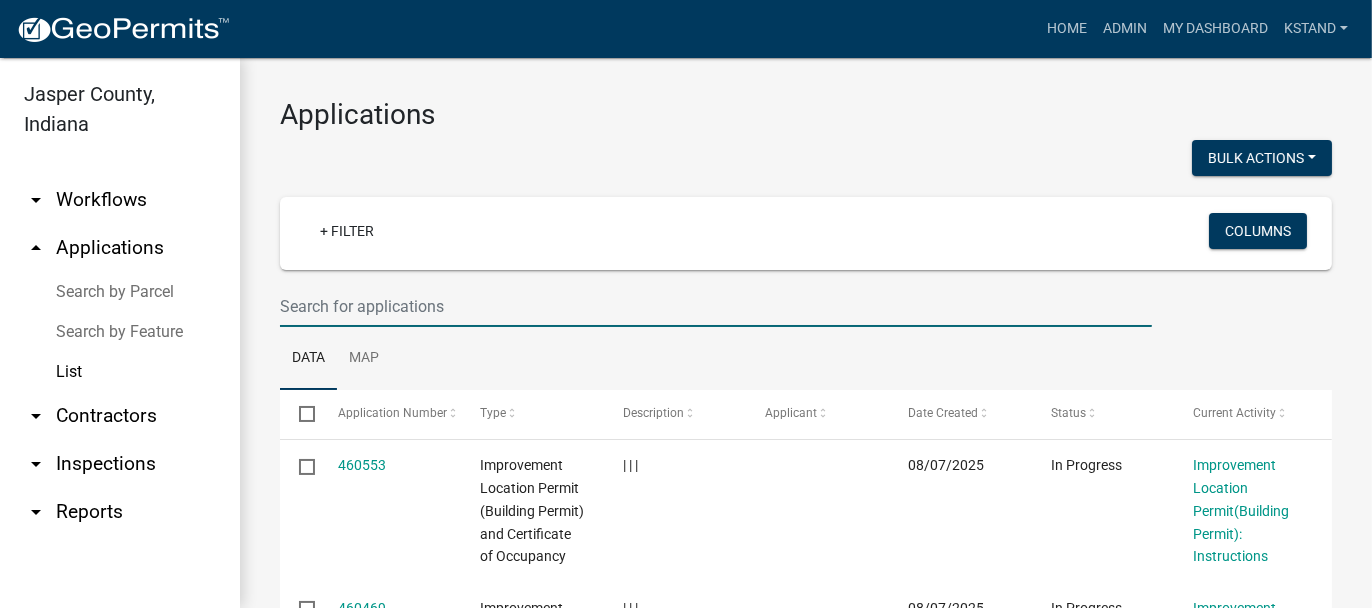 click at bounding box center [716, 306] 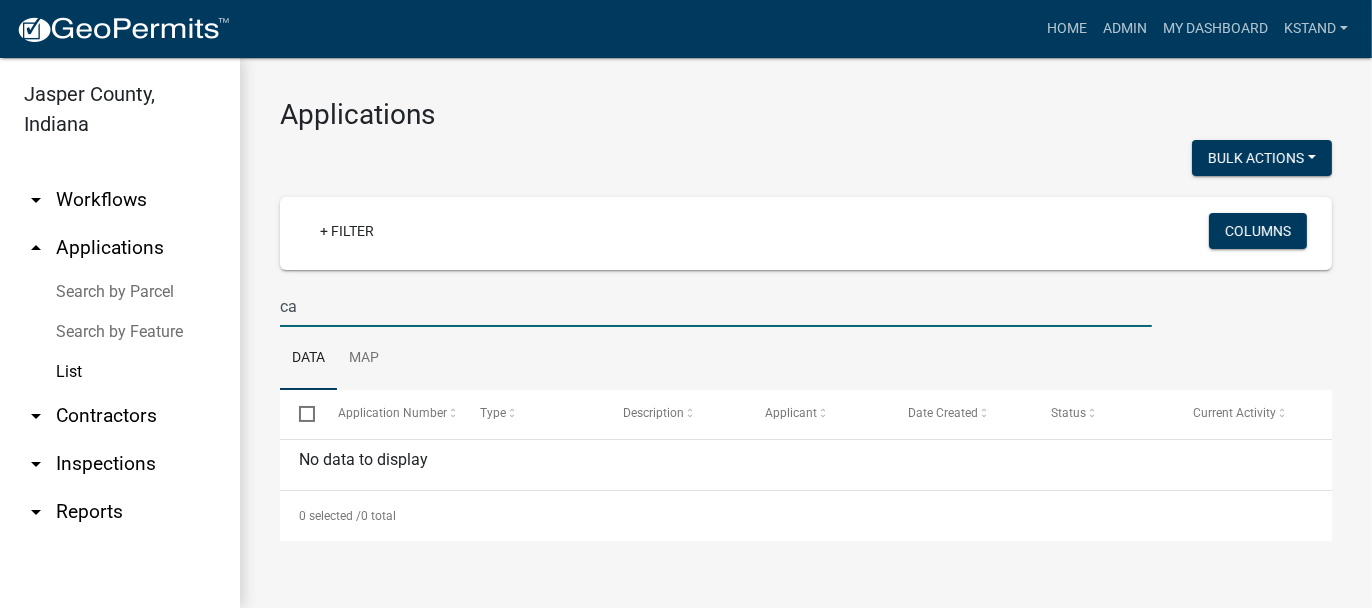 type on "c" 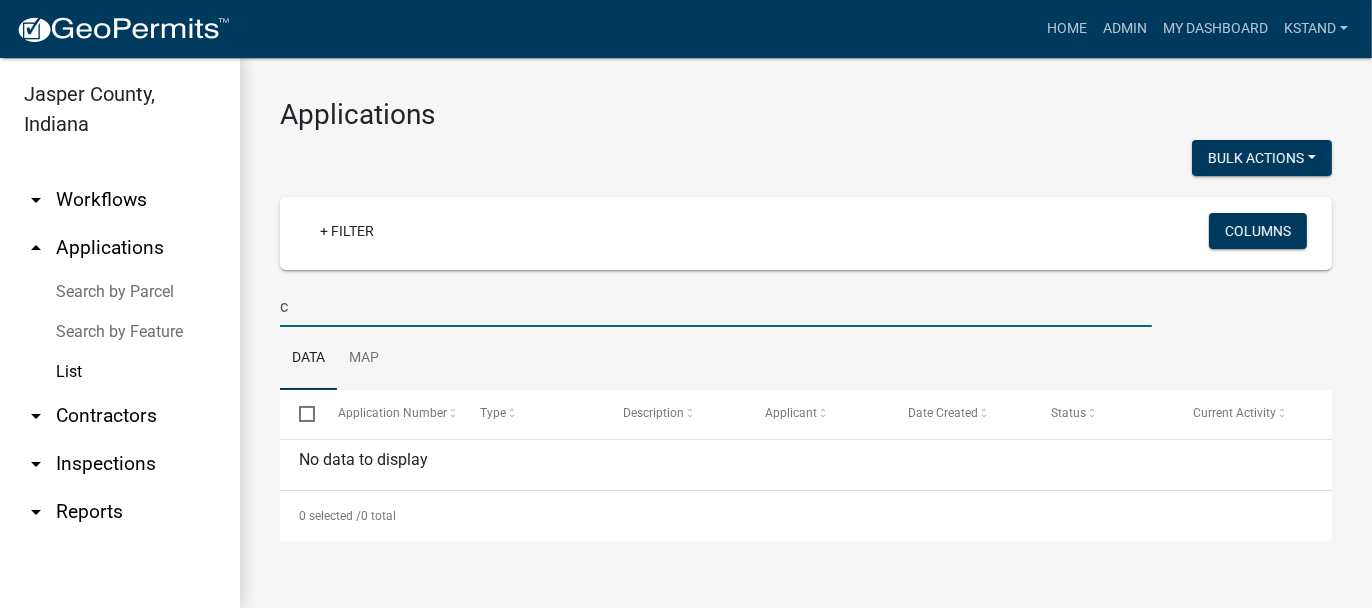 type 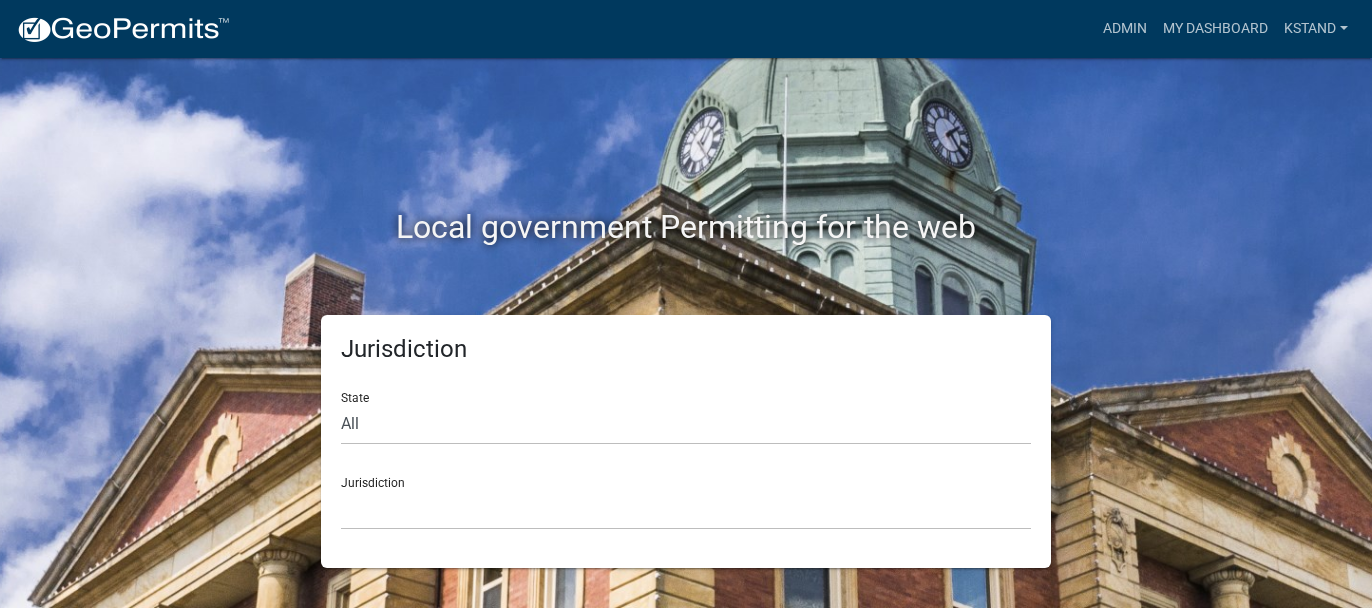 scroll, scrollTop: 0, scrollLeft: 0, axis: both 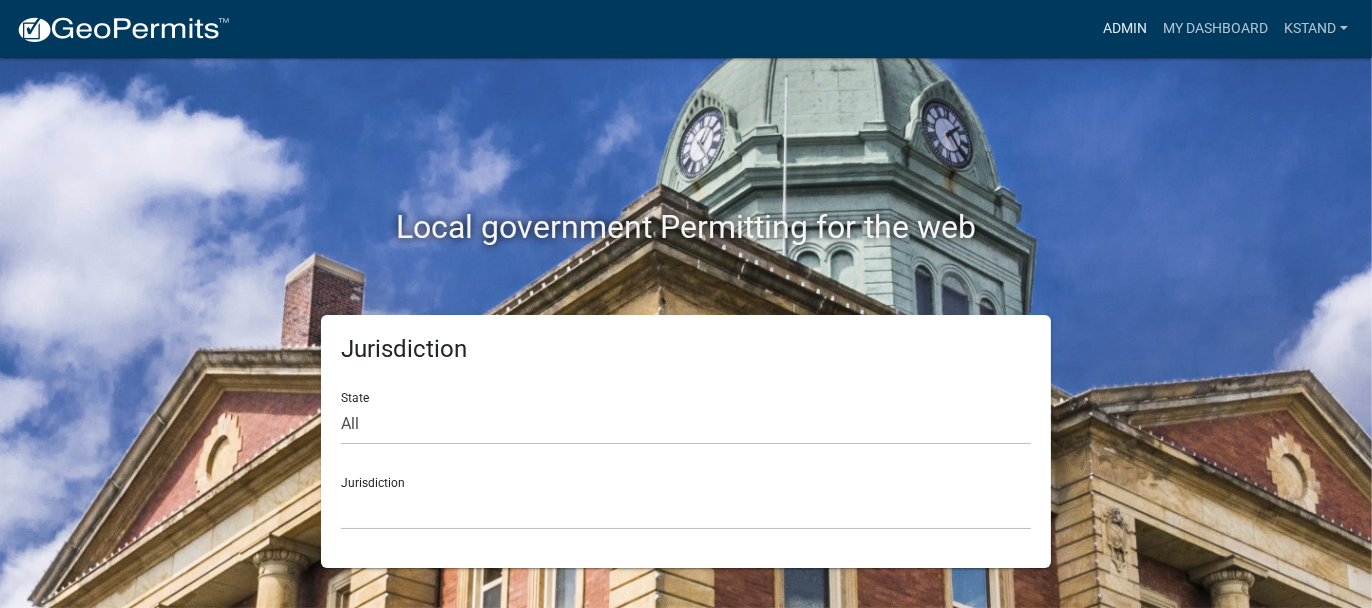 click on "Admin" at bounding box center (1125, 29) 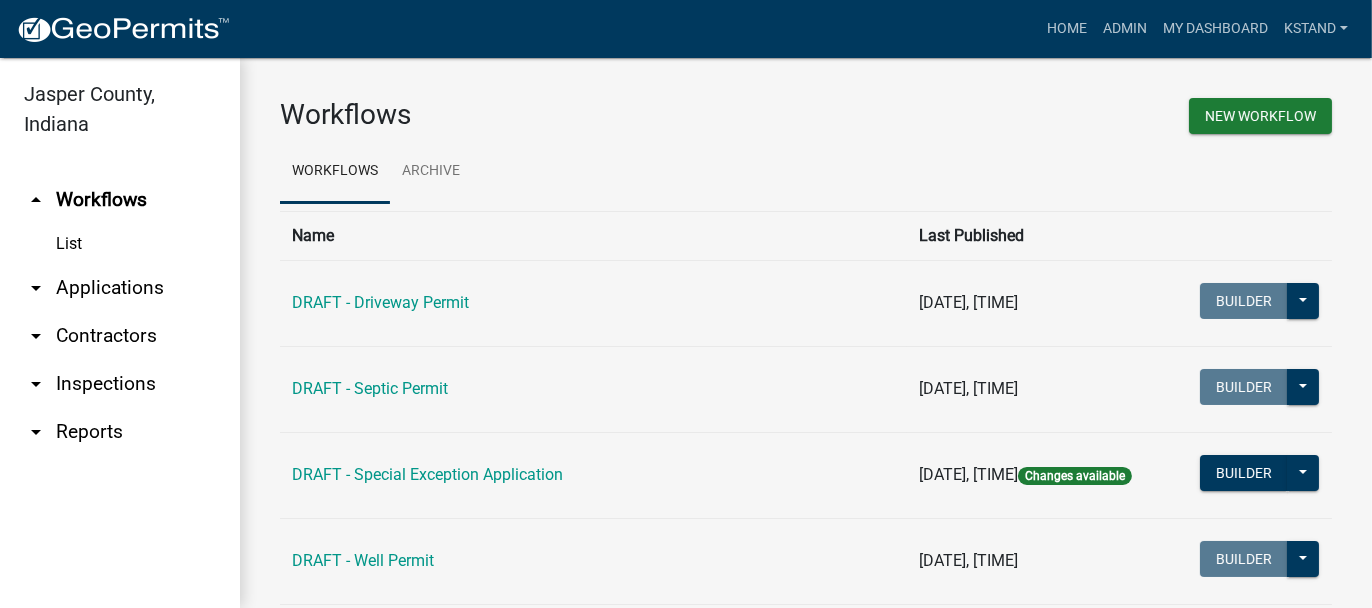 click on "arrow_drop_down   Applications" at bounding box center (120, 288) 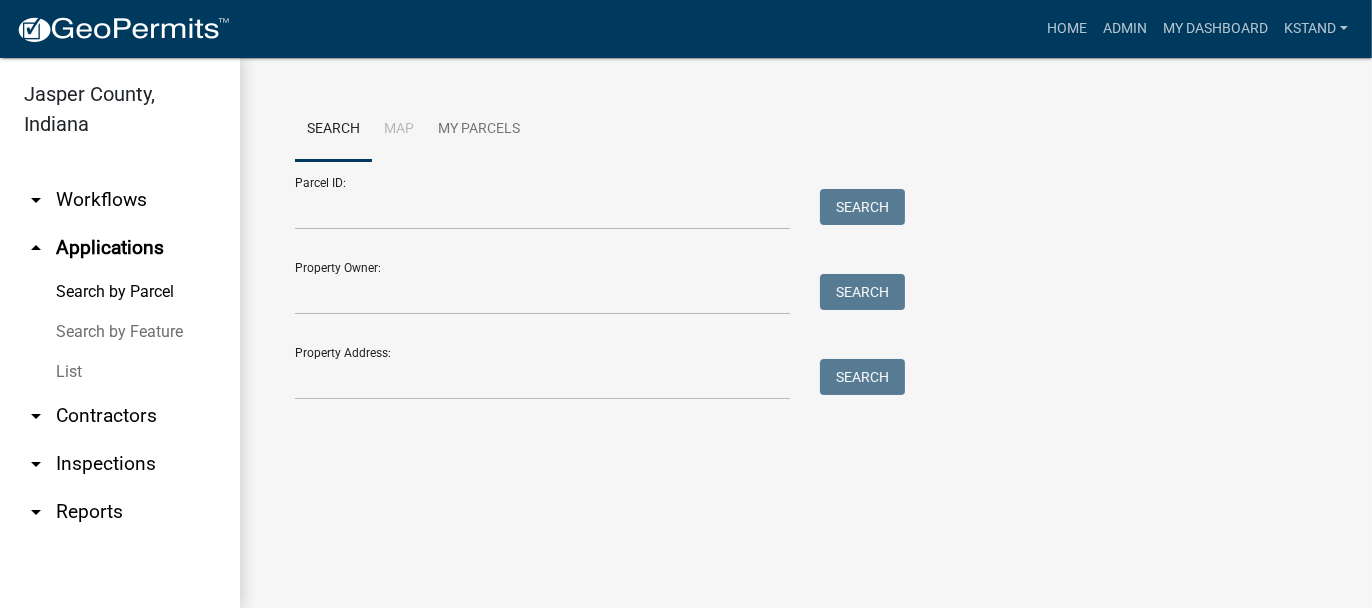 click on "List" at bounding box center [120, 372] 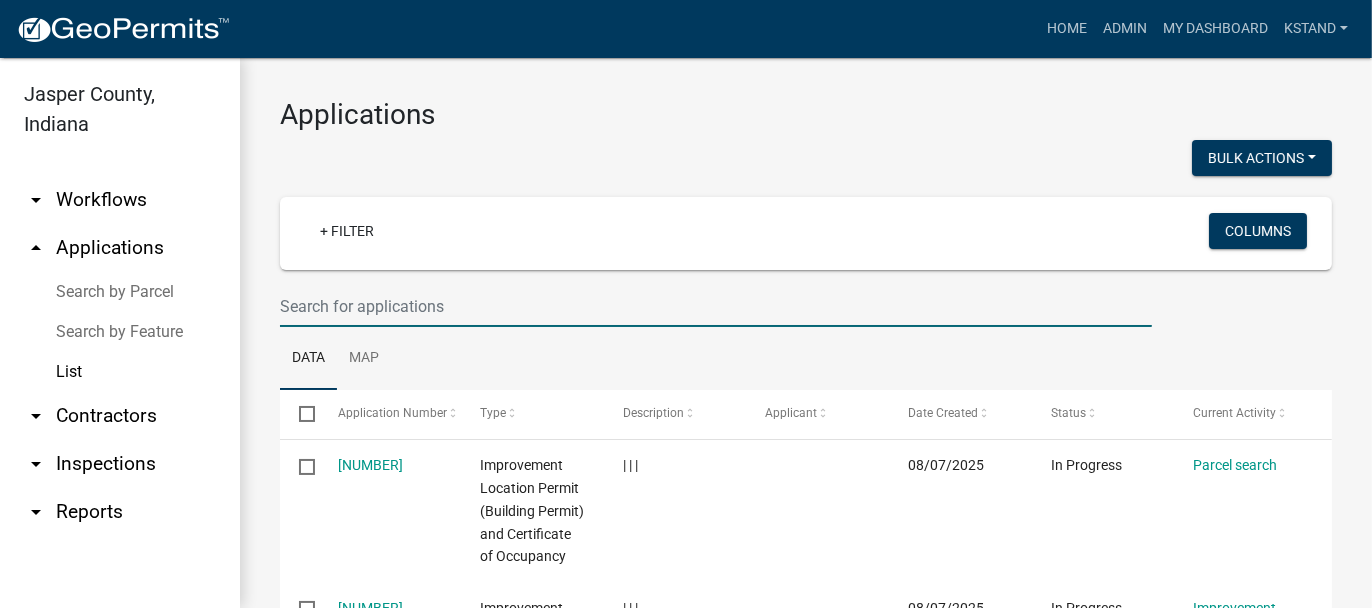 click at bounding box center [716, 306] 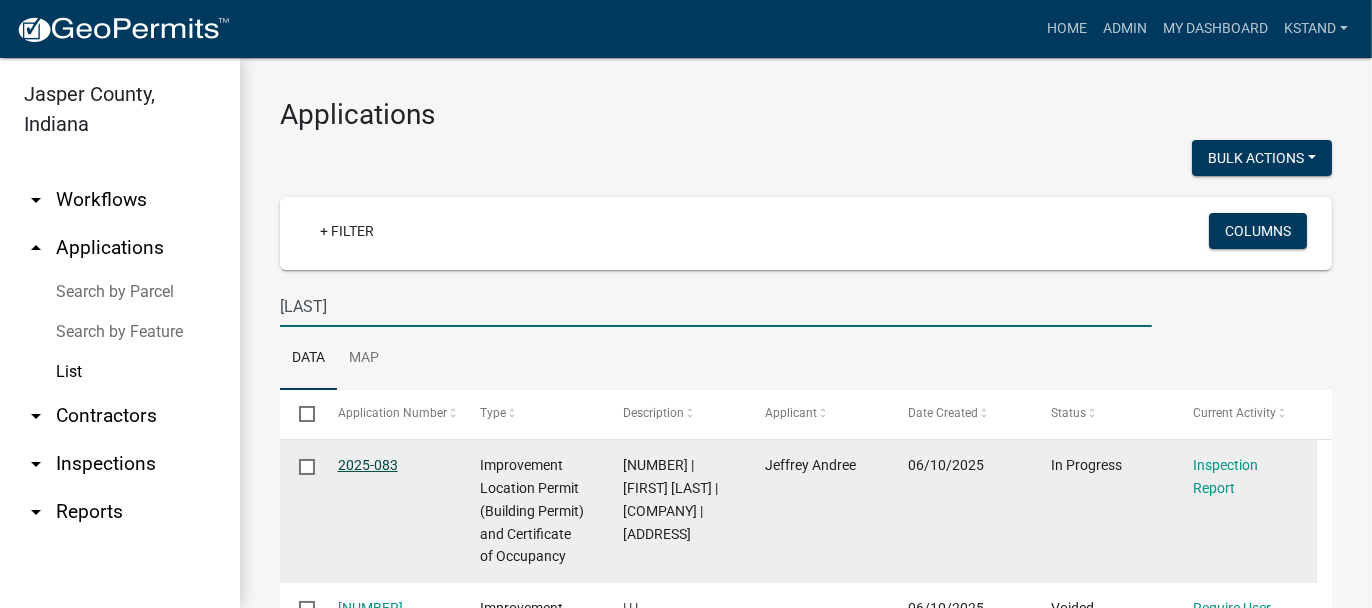 type on "herrema" 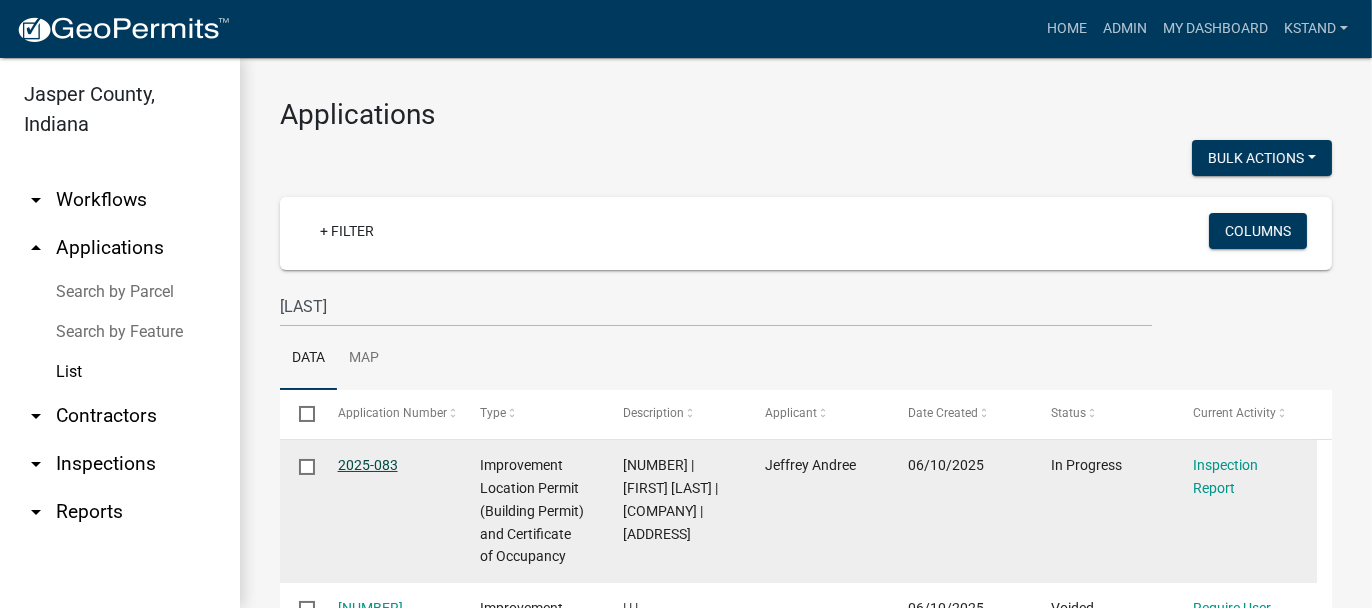 click on "2025-083" 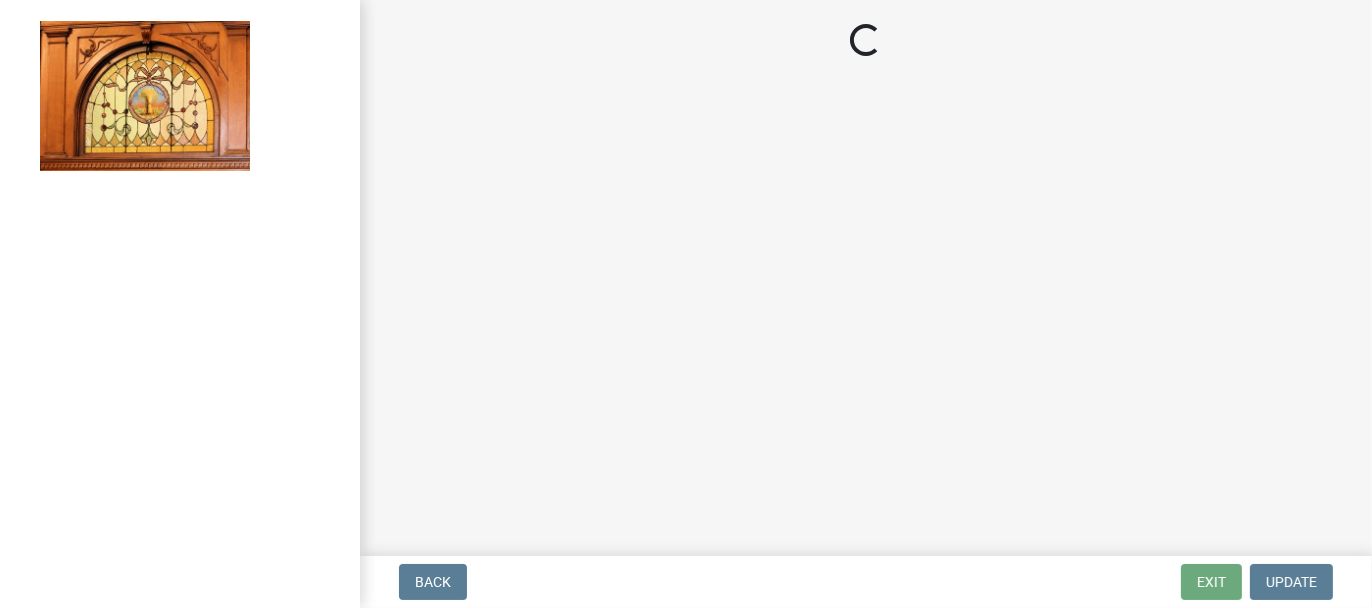 select on "62bb873c-c571-4454-ac8a-8c216551e2a3" 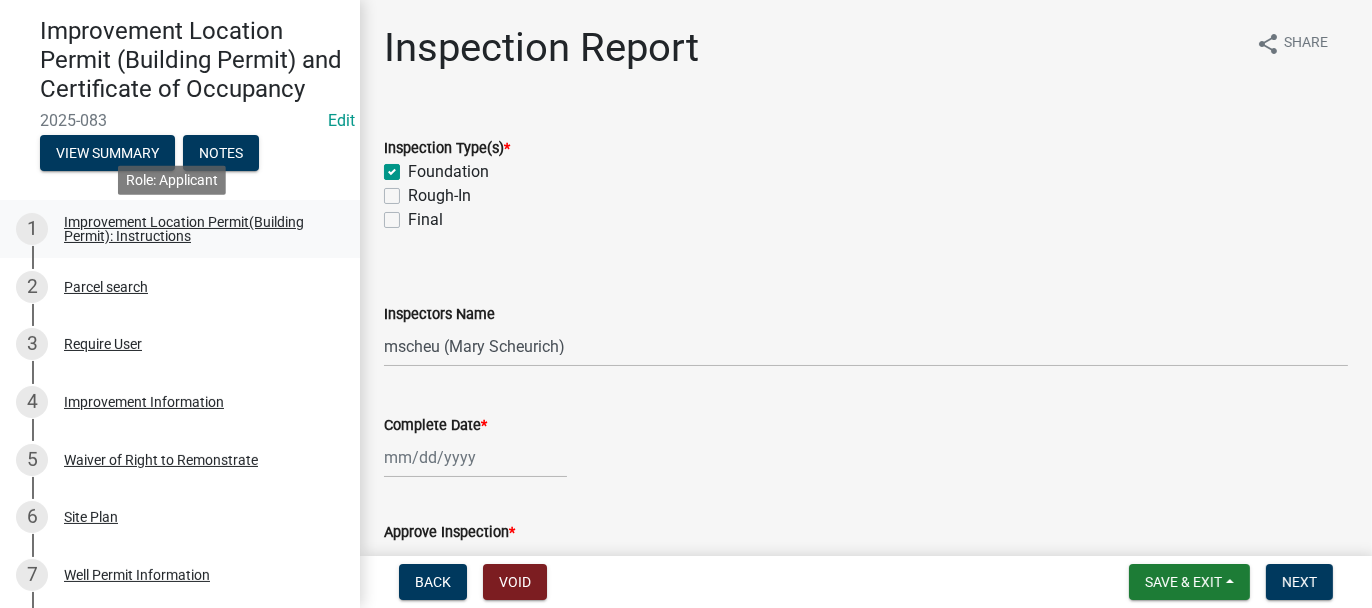 scroll, scrollTop: 300, scrollLeft: 0, axis: vertical 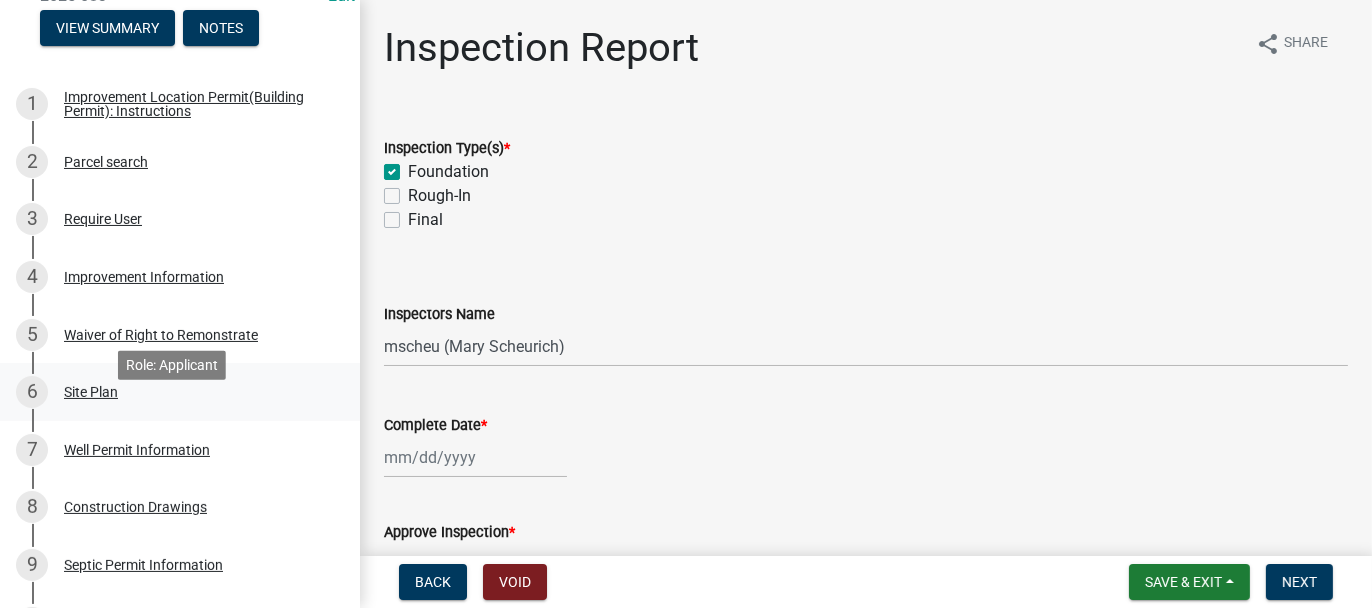 click on "Site Plan" at bounding box center [91, 392] 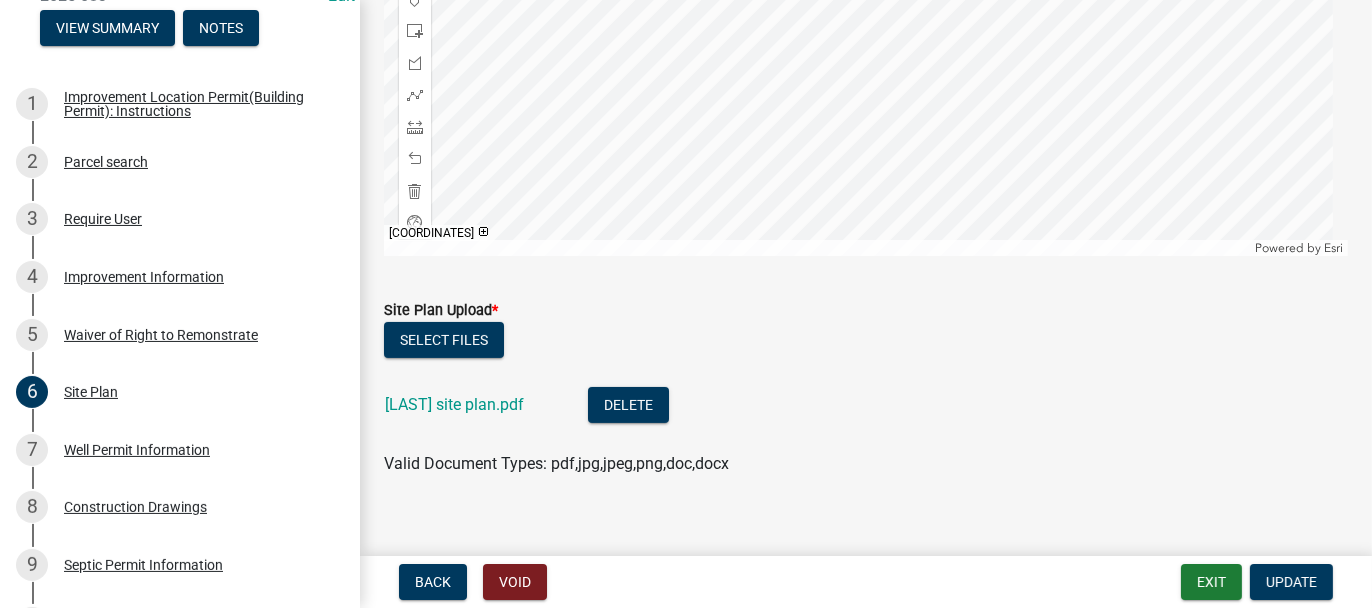 scroll, scrollTop: 500, scrollLeft: 0, axis: vertical 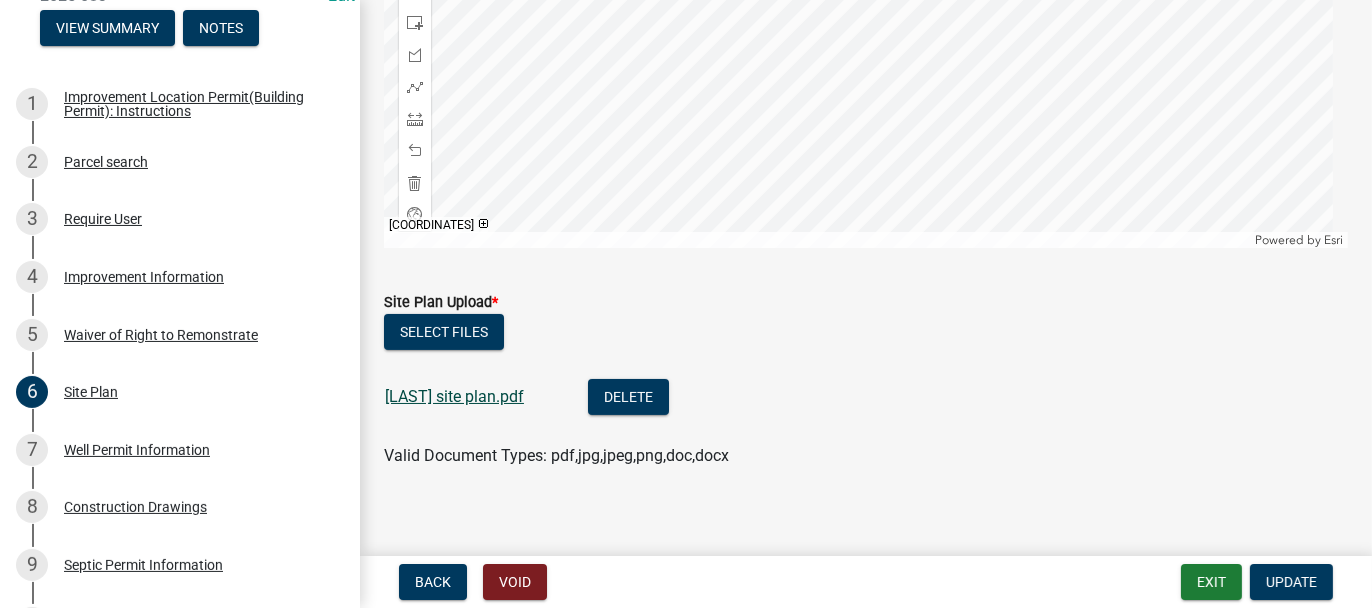 click on "Herrema site plan.pdf" 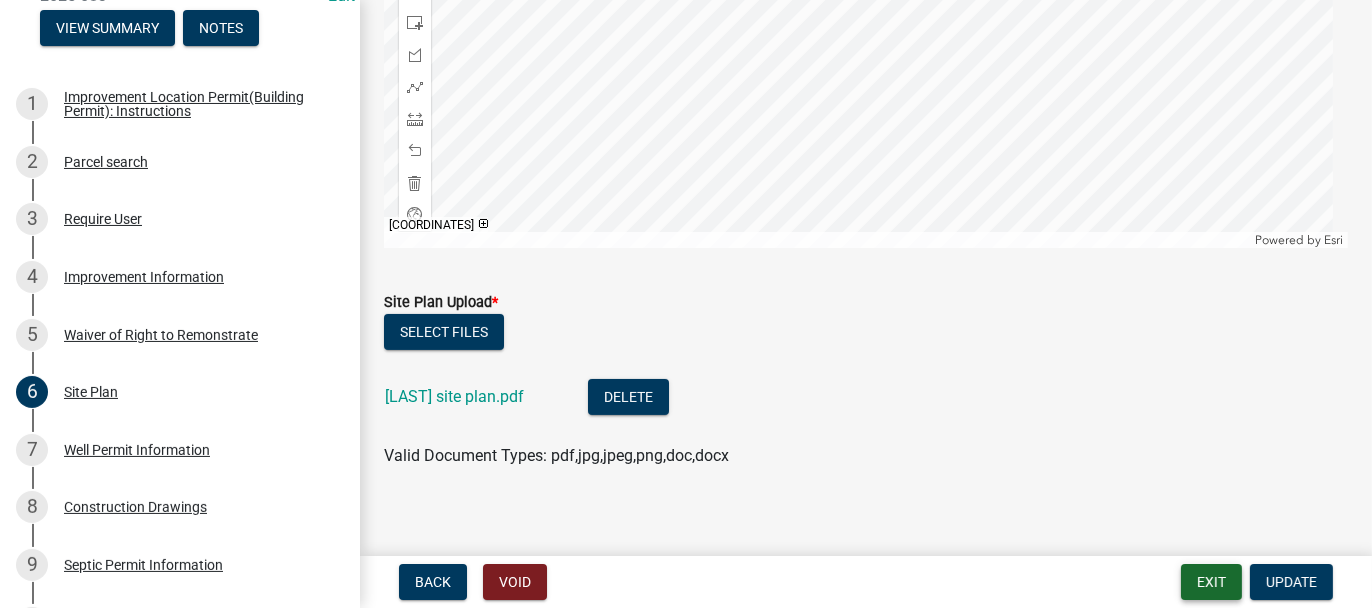 click on "Exit" at bounding box center (1211, 582) 